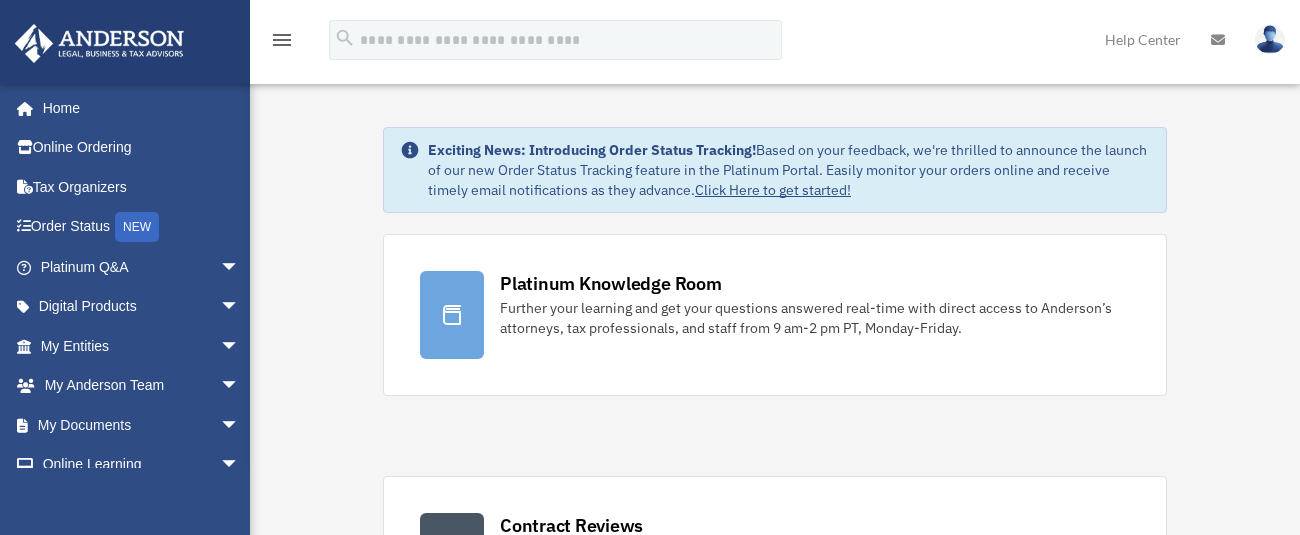 scroll, scrollTop: 0, scrollLeft: 0, axis: both 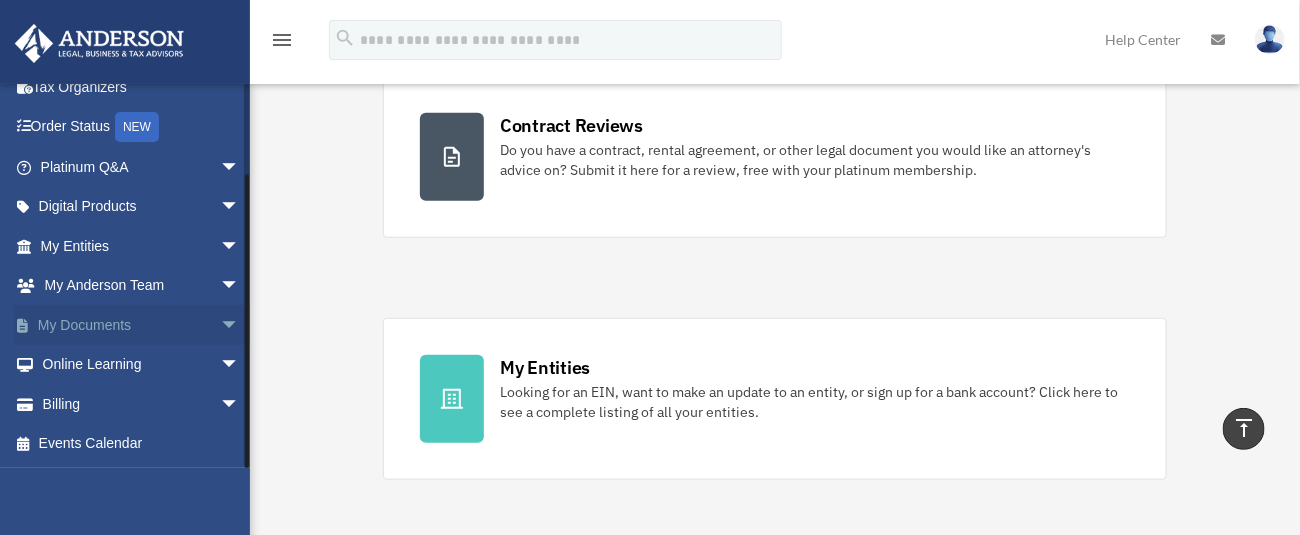 click on "My Documents arrow_drop_down" at bounding box center (142, 325) 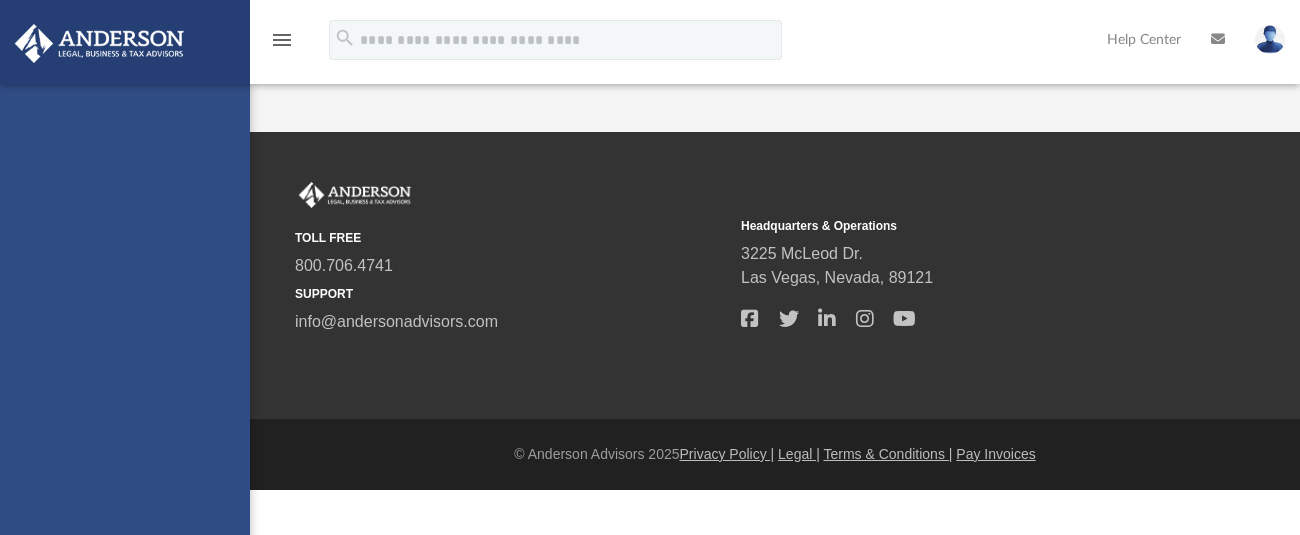 scroll, scrollTop: 0, scrollLeft: 0, axis: both 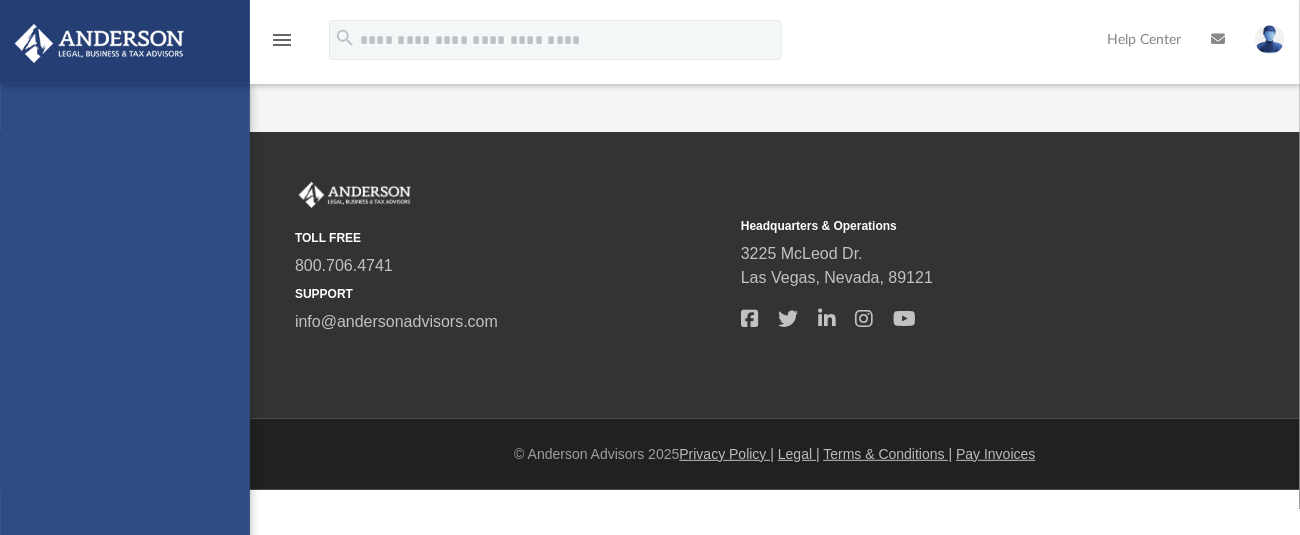 click on "wepolk@msn.com
Sign Out
wepolk@msn.com
Home
Online Ordering
Tax Organizers
Order Status  NEW
Platinum Q&A
Client FAQ
Platinum Walkthrough
Submit a Question
Answered Questions
Document Review
Platinum Knowledge Room
Tax & Bookkeeping Packages
Land Trust & Deed Forum
Portal Feedback
Digital Products
Tax Toolbox
Business Credit Optimizer
Virtual Bookkeeping
Land Trust Kit
Wholesale Trust Kit
Non Profit Resource Kit
My Entities
Overview
CTA Hub
Entity Change Request
Binder Walkthrough
My Blueprint
Tax Due Dates
My Anderson Team
My Anderson Team
Anderson System
Client Referrals
My Documents
Box
Meeting Minutes
Forms Library
Notarize
Online Learning" at bounding box center [125, 351] 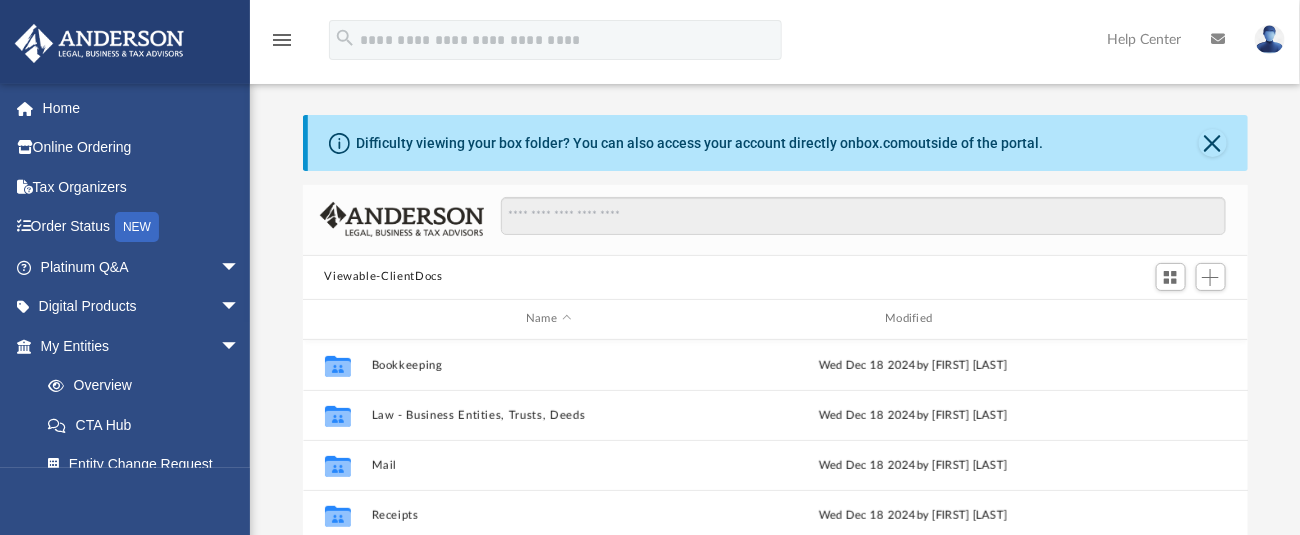 scroll, scrollTop: 21, scrollLeft: 20, axis: both 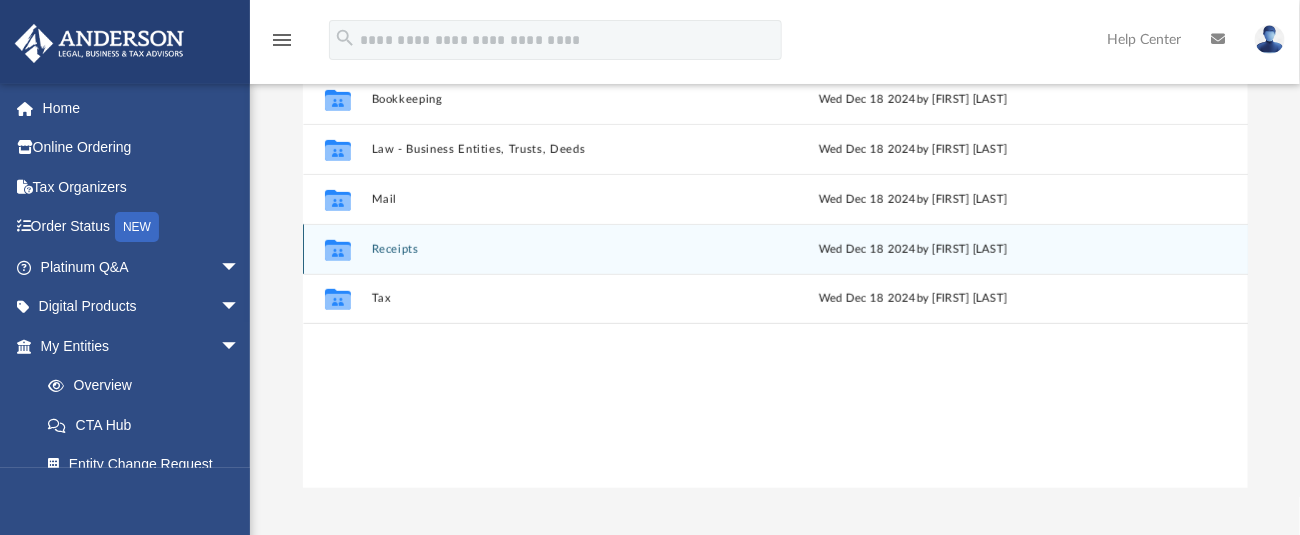 click on "Collaborated Folder" 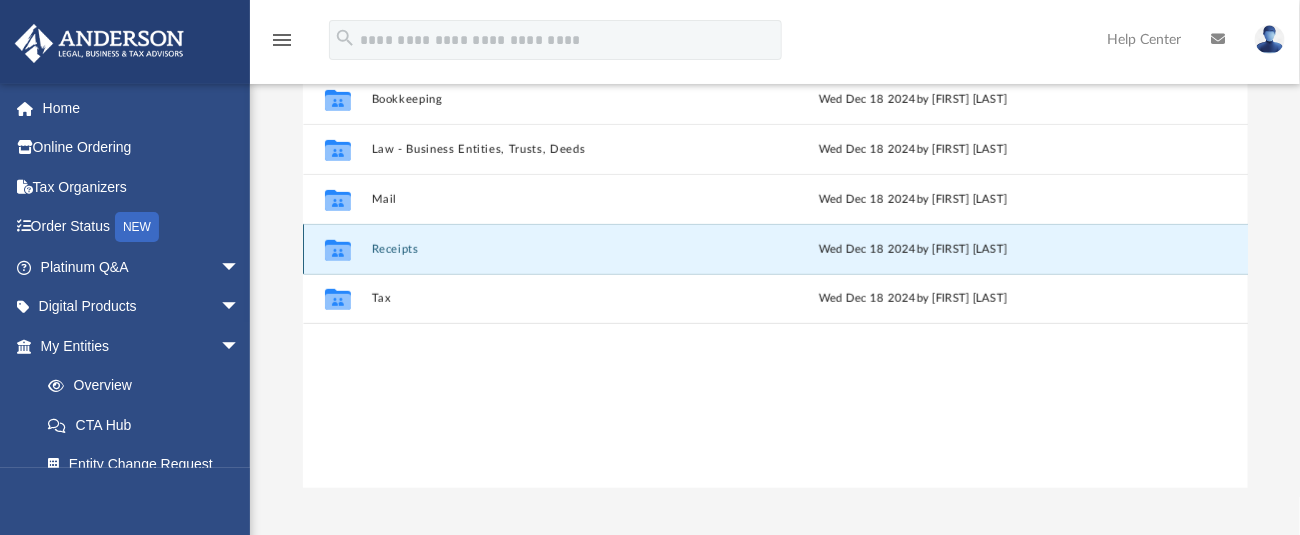 click on "Collaborated Folder" 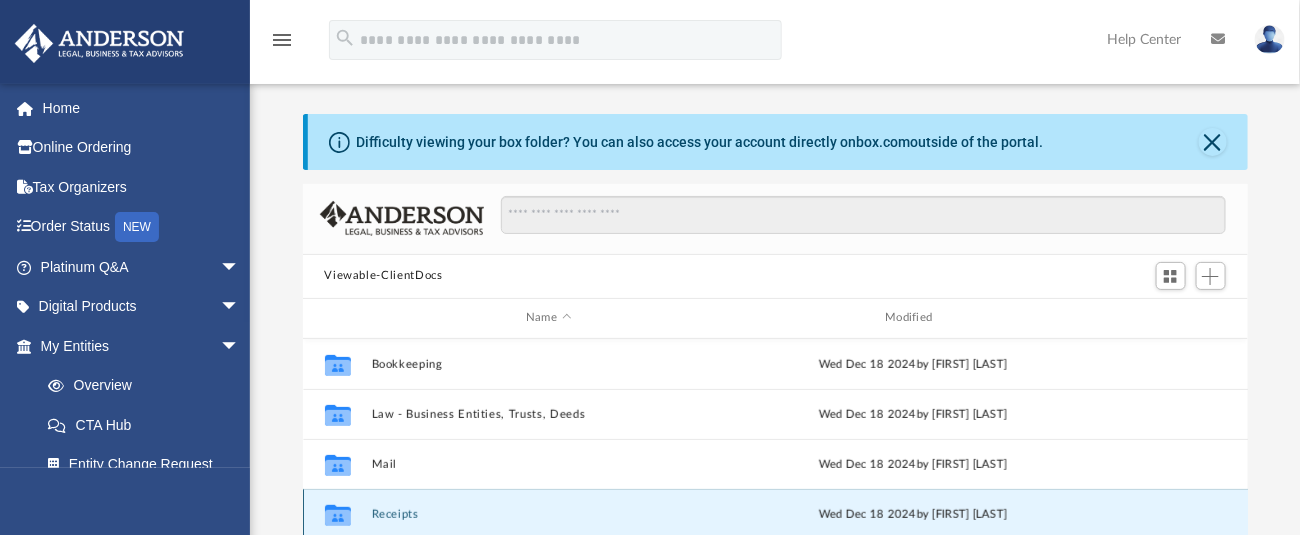 scroll, scrollTop: 0, scrollLeft: 0, axis: both 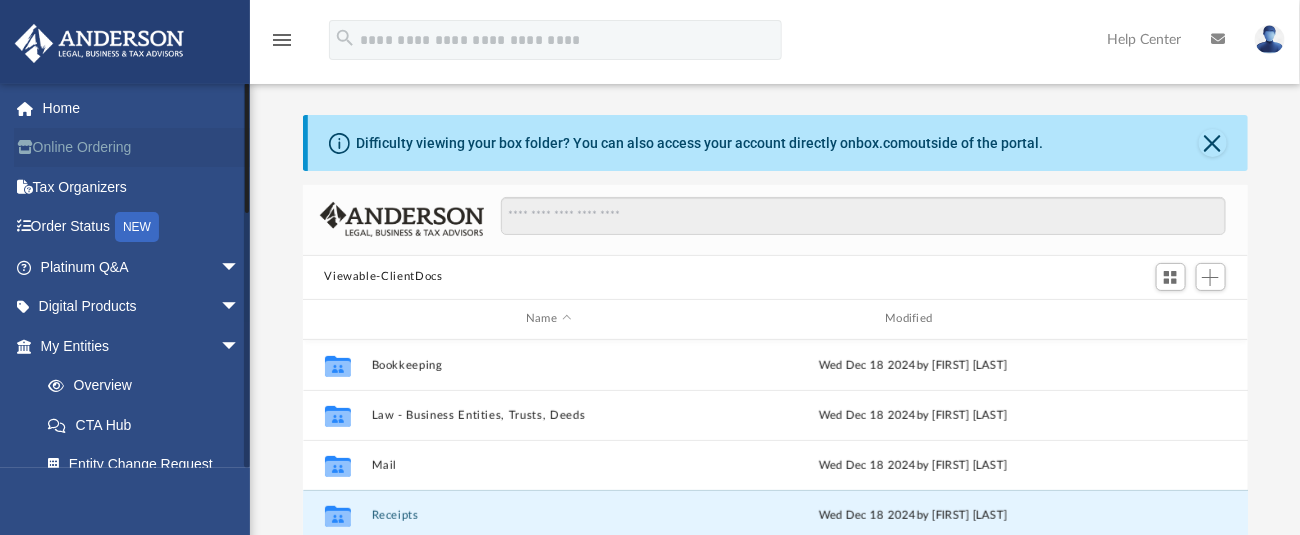 click on "Online Ordering" at bounding box center [142, 148] 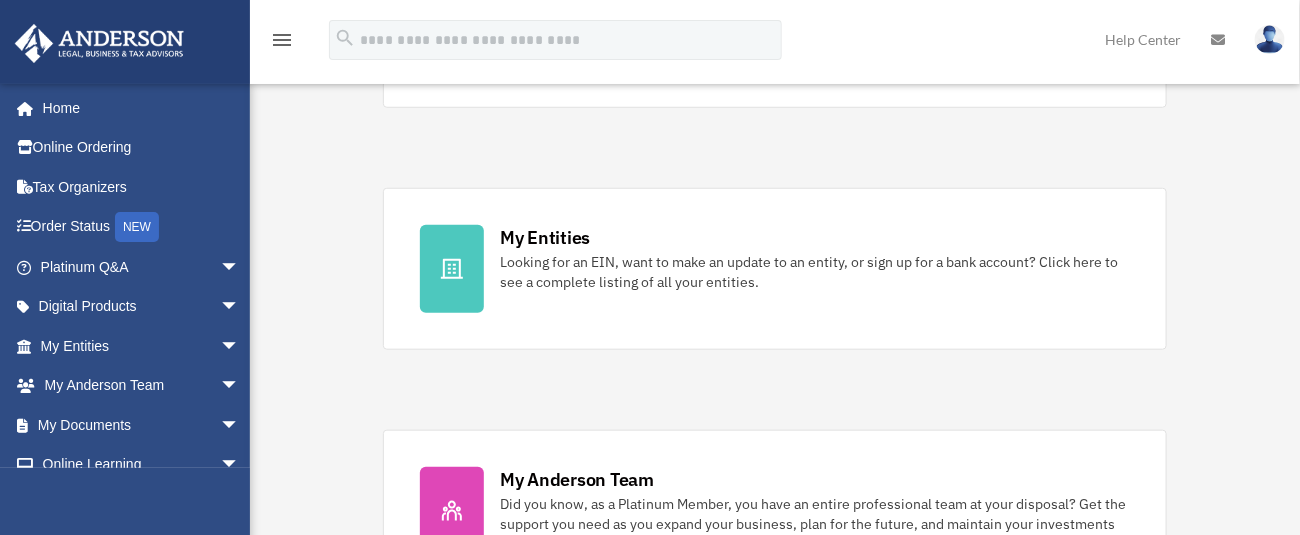 scroll, scrollTop: 533, scrollLeft: 0, axis: vertical 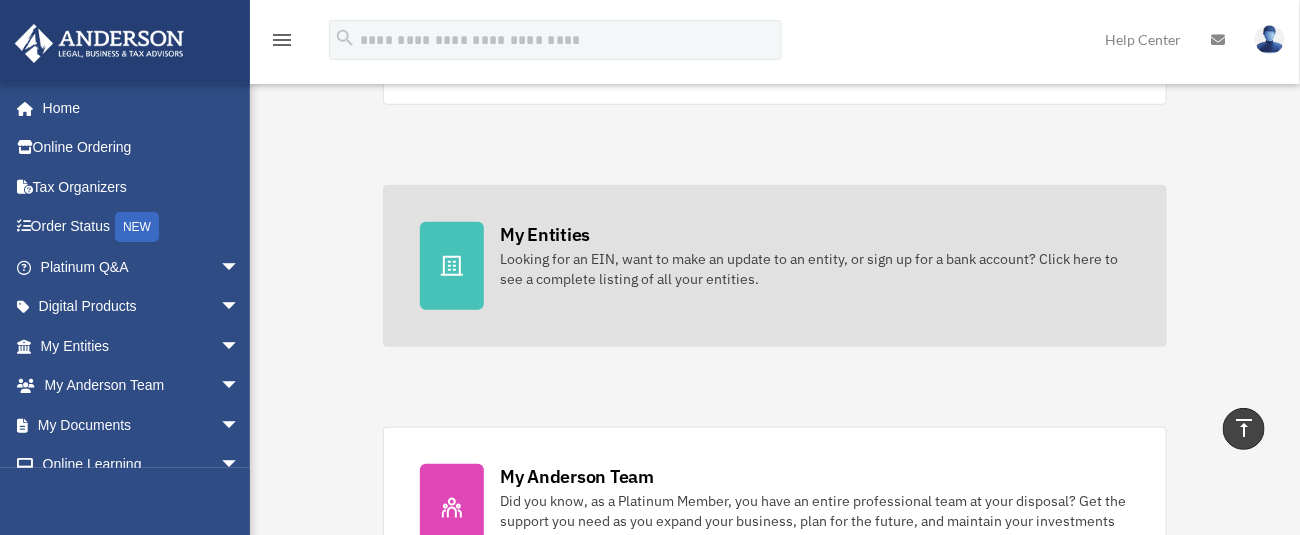 click at bounding box center (452, 266) 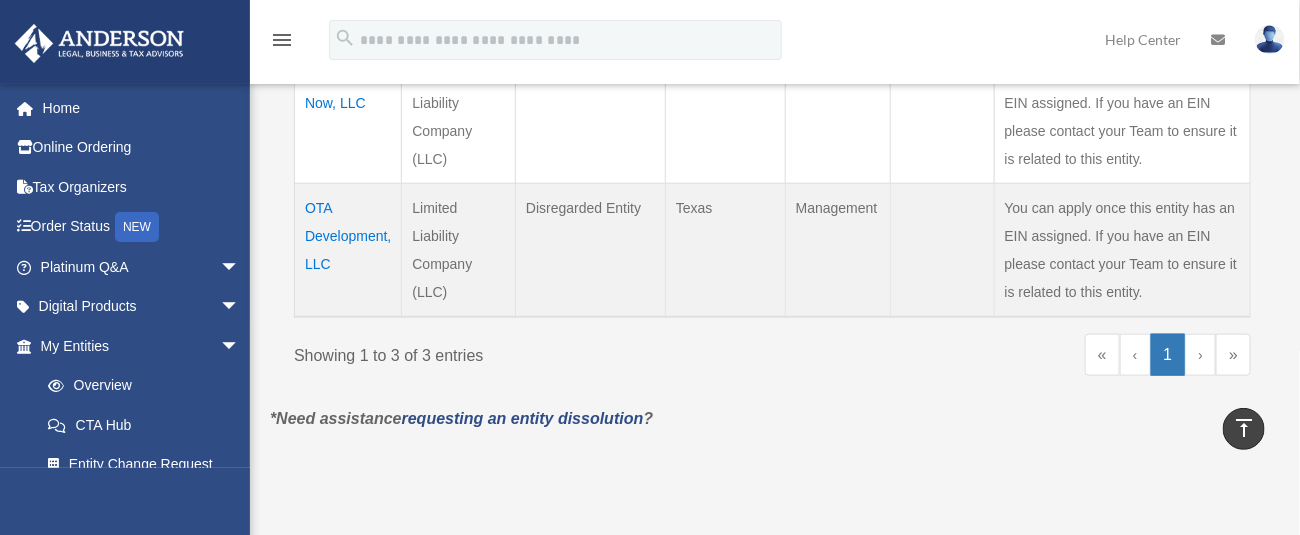 scroll, scrollTop: 800, scrollLeft: 0, axis: vertical 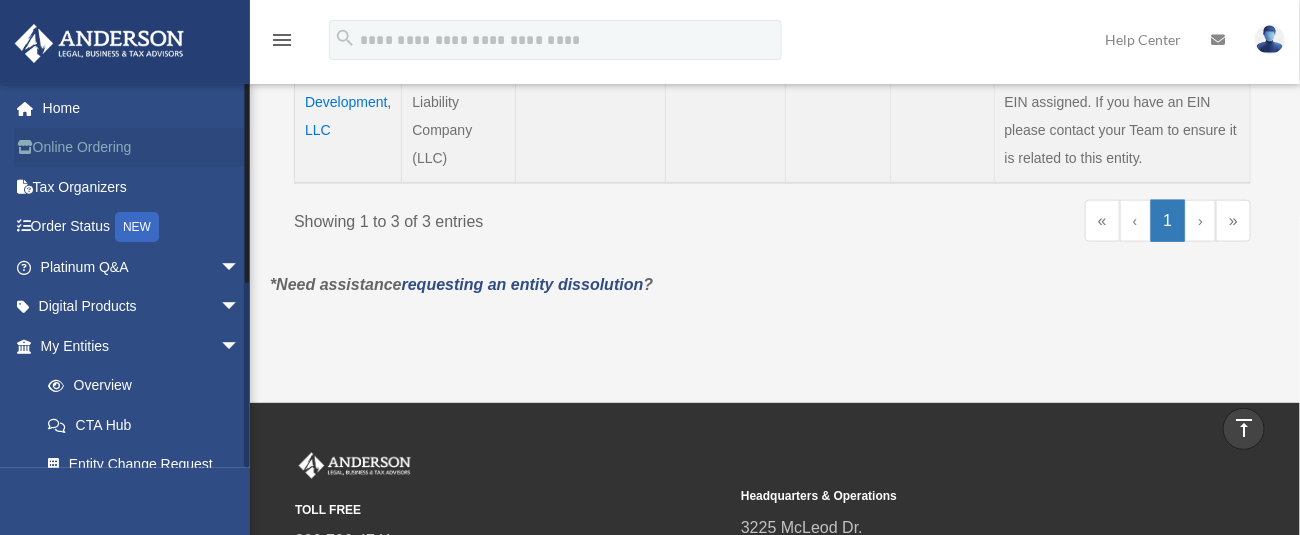 click on "Online Ordering" at bounding box center (142, 148) 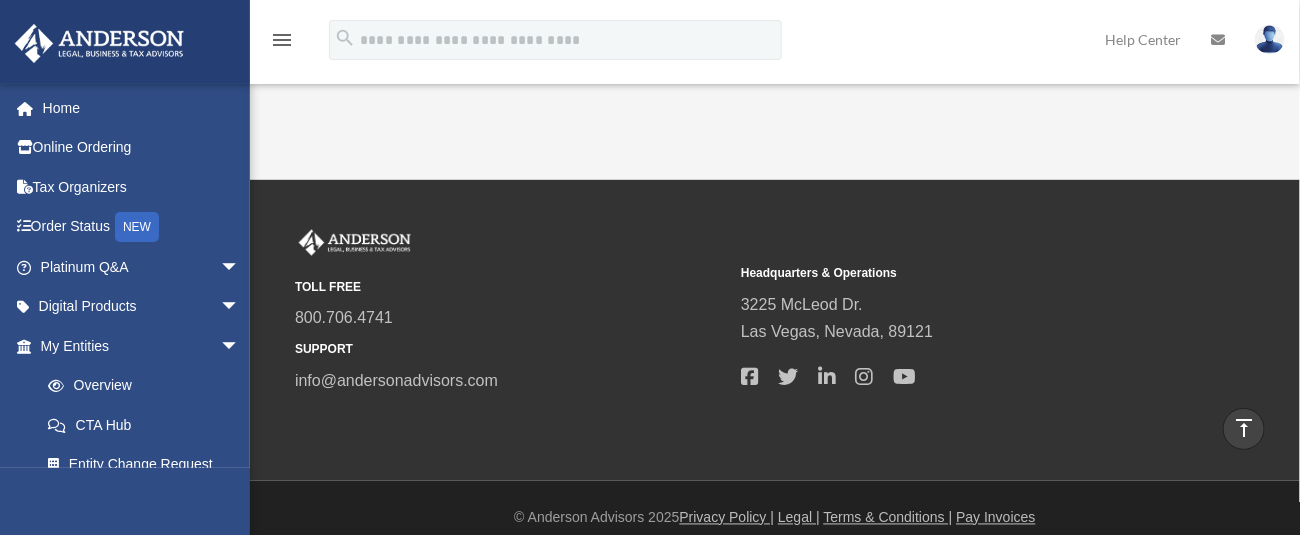 scroll, scrollTop: 1042, scrollLeft: 0, axis: vertical 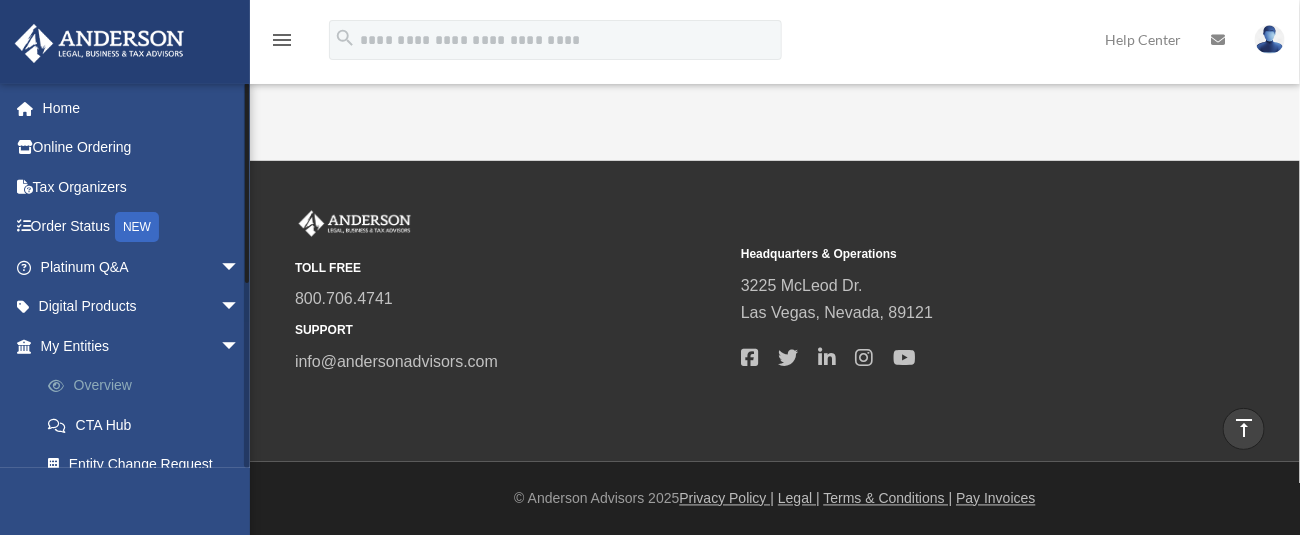 click on "Overview" at bounding box center [149, 386] 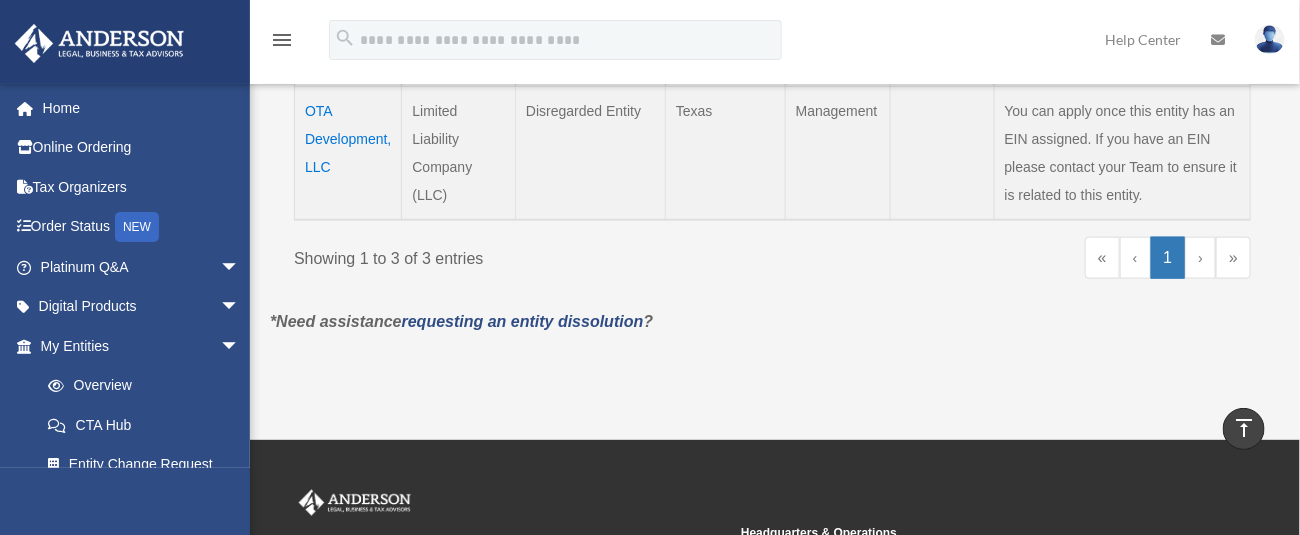 scroll, scrollTop: 800, scrollLeft: 0, axis: vertical 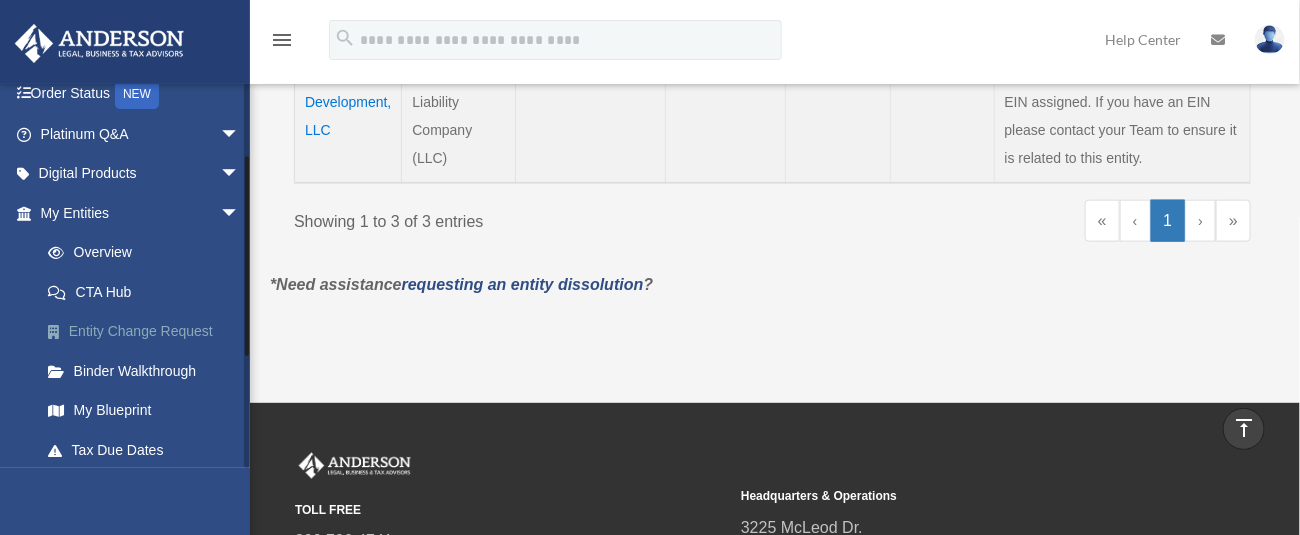 click on "Entity Change Request" at bounding box center [149, 332] 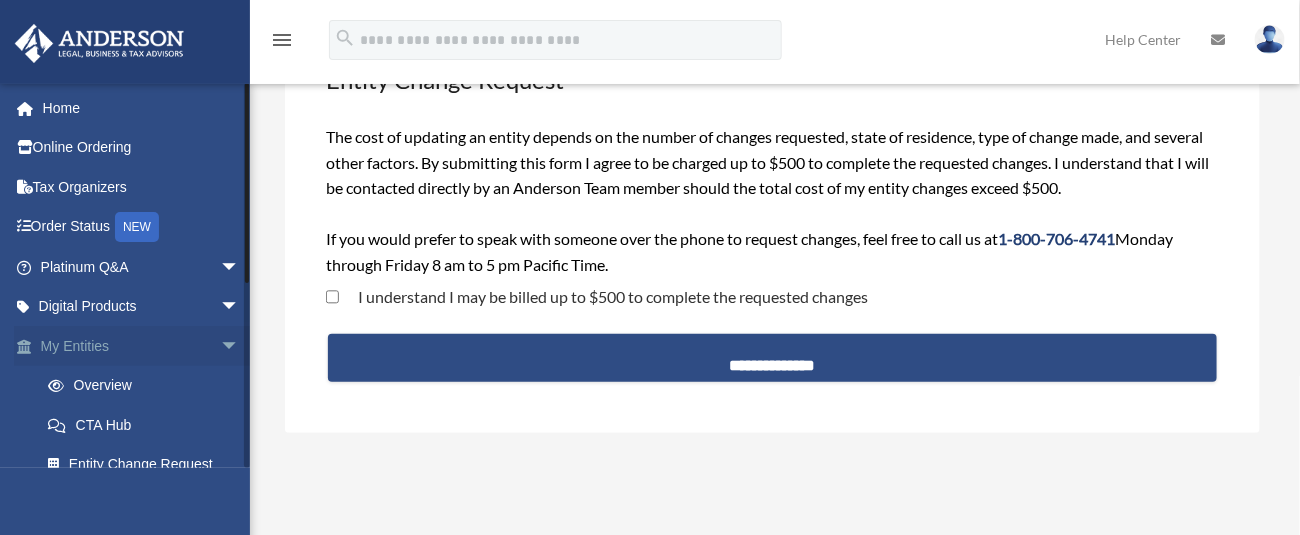 scroll, scrollTop: 0, scrollLeft: 0, axis: both 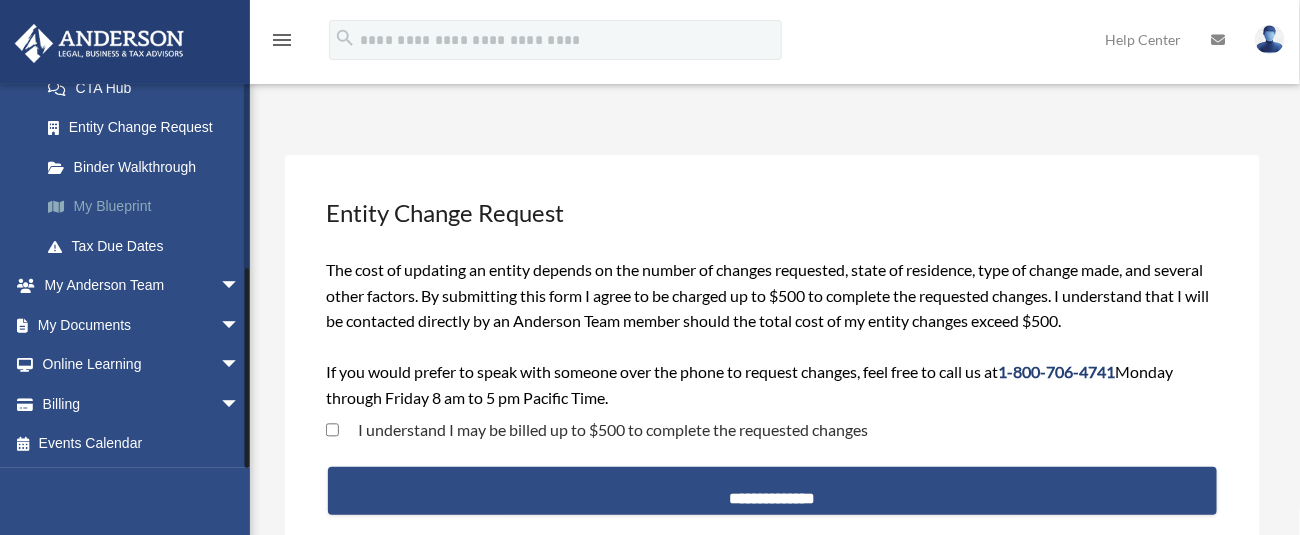 click on "My Blueprint" at bounding box center [149, 207] 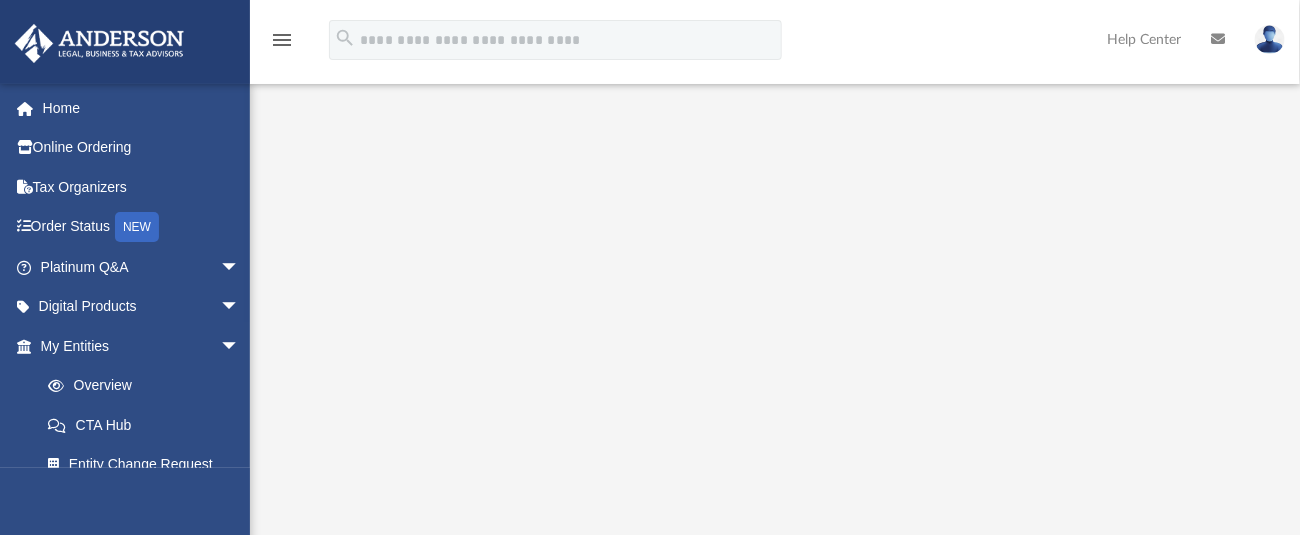 scroll, scrollTop: 133, scrollLeft: 0, axis: vertical 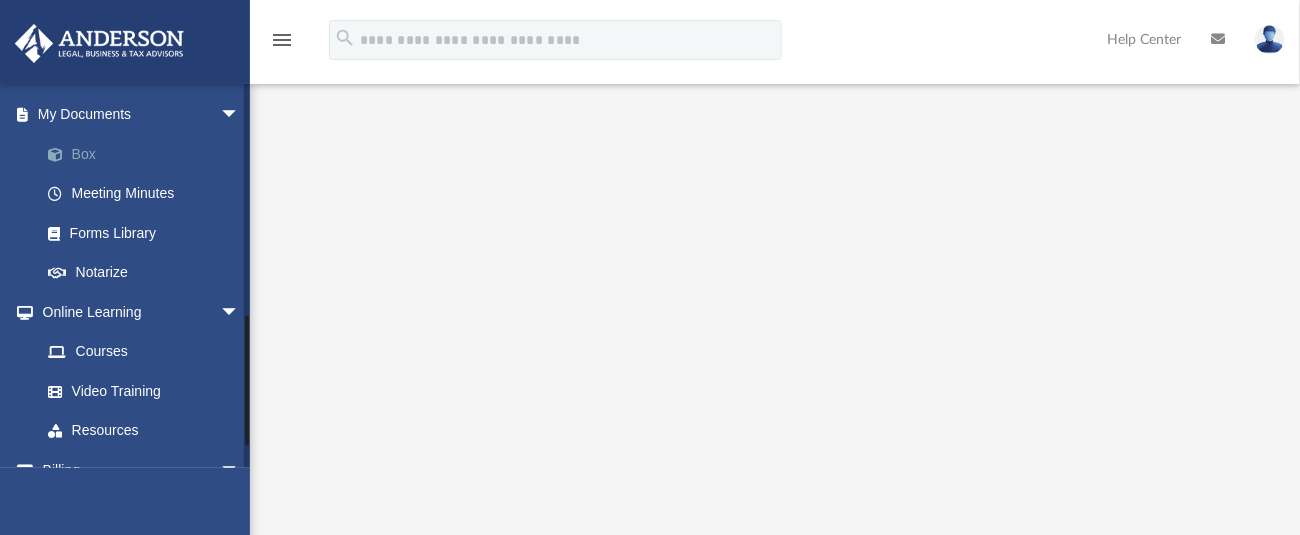 click on "Box" at bounding box center (149, 154) 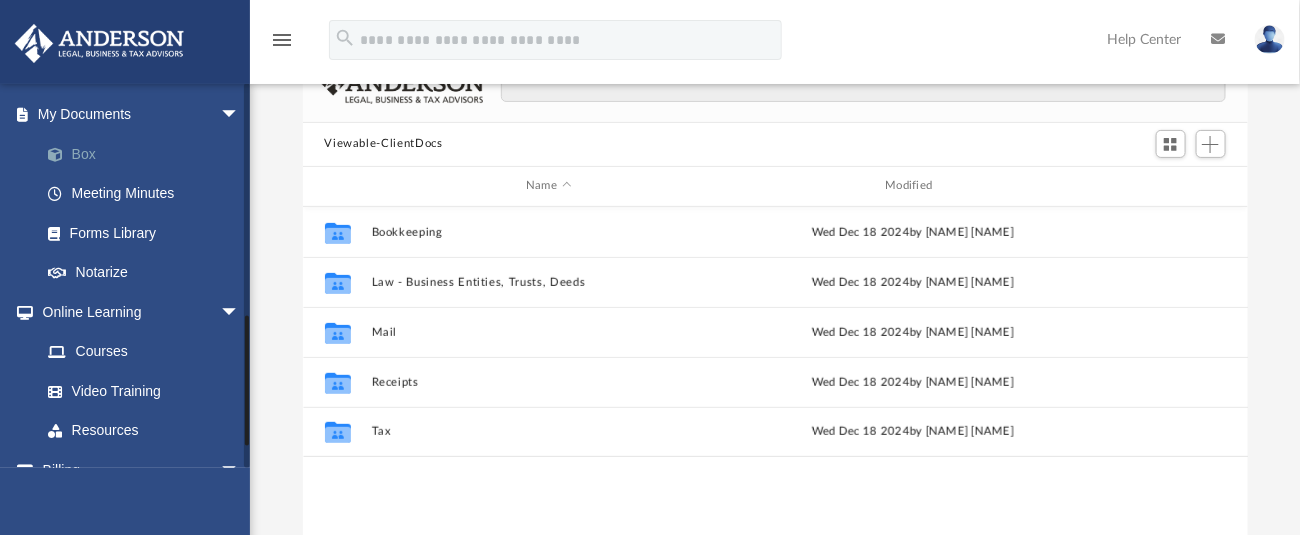 scroll, scrollTop: 21, scrollLeft: 20, axis: both 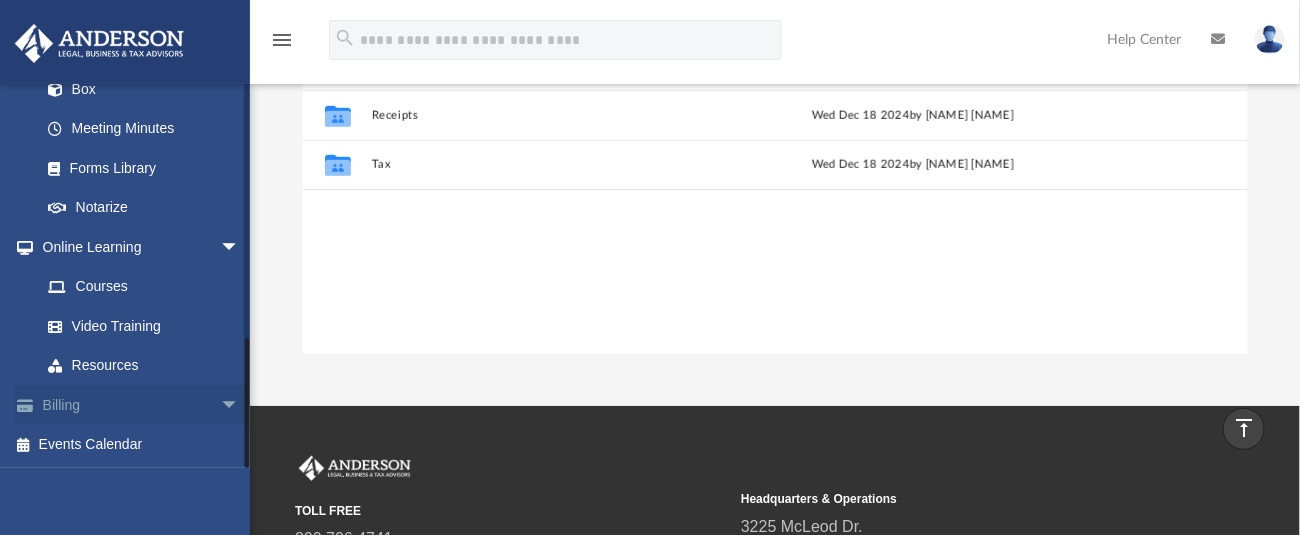 click on "Billing arrow_drop_down" at bounding box center [142, 405] 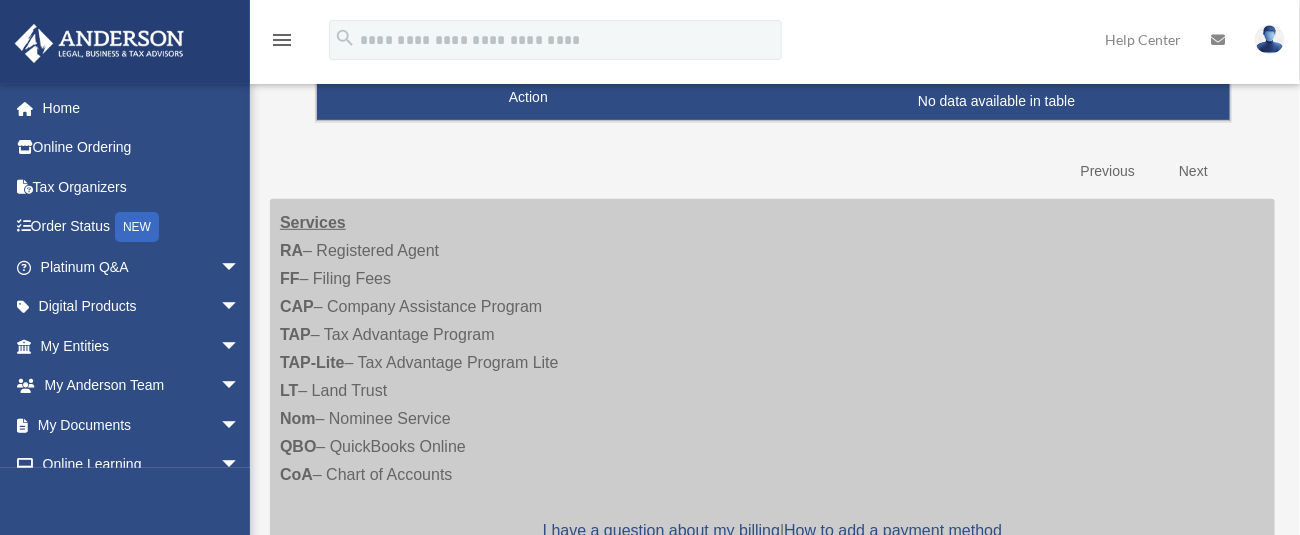 scroll, scrollTop: 400, scrollLeft: 0, axis: vertical 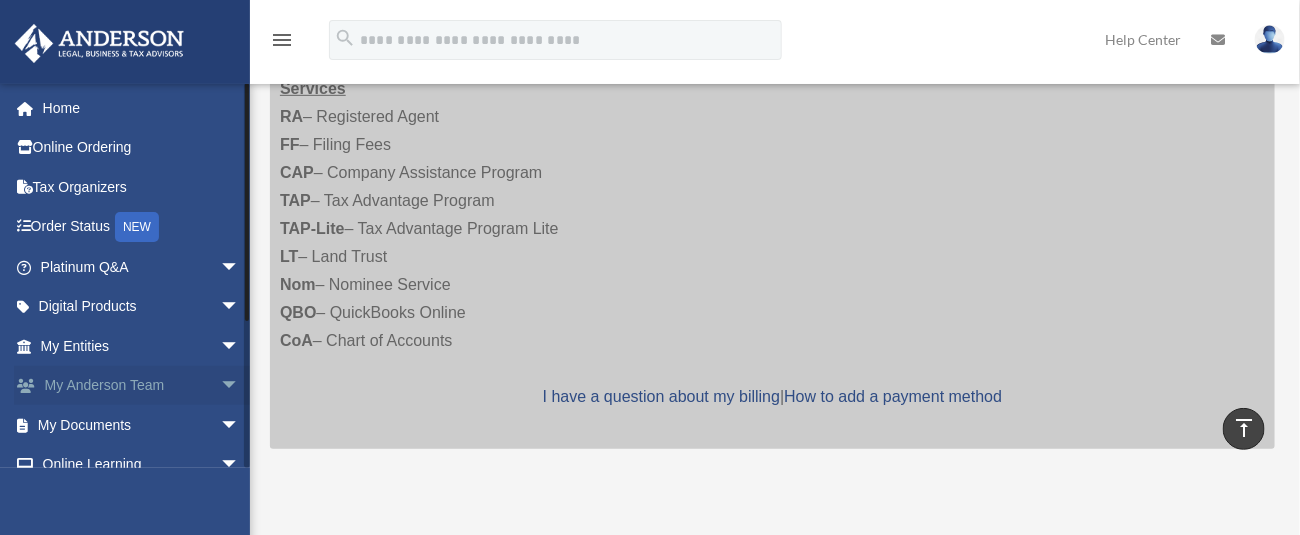 click on "My Anderson Team arrow_drop_down" at bounding box center (142, 386) 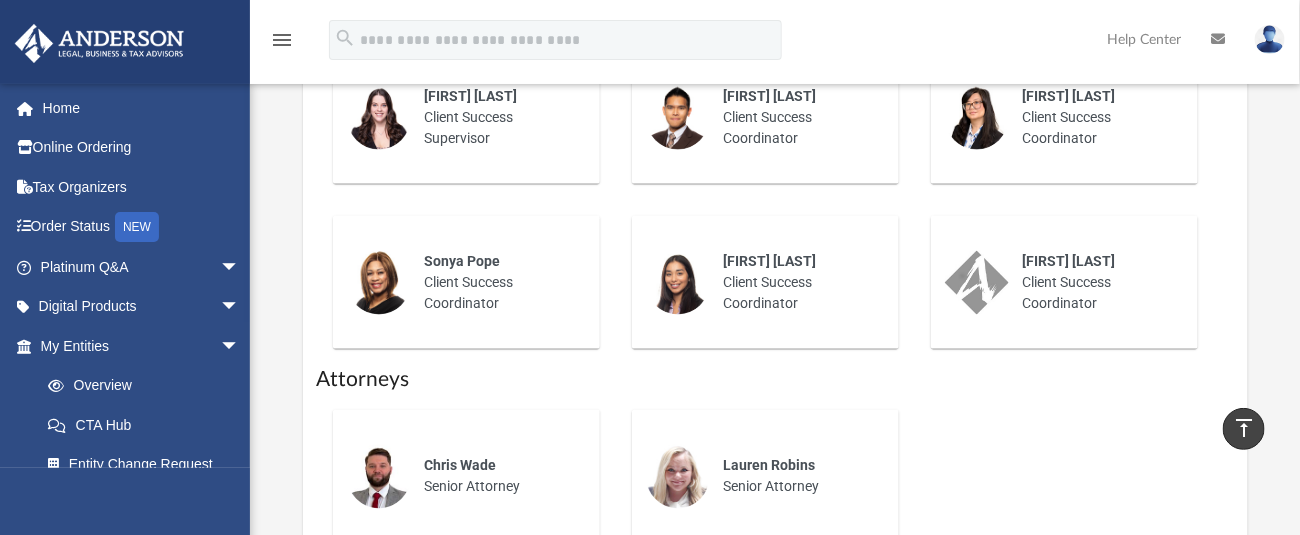scroll, scrollTop: 933, scrollLeft: 0, axis: vertical 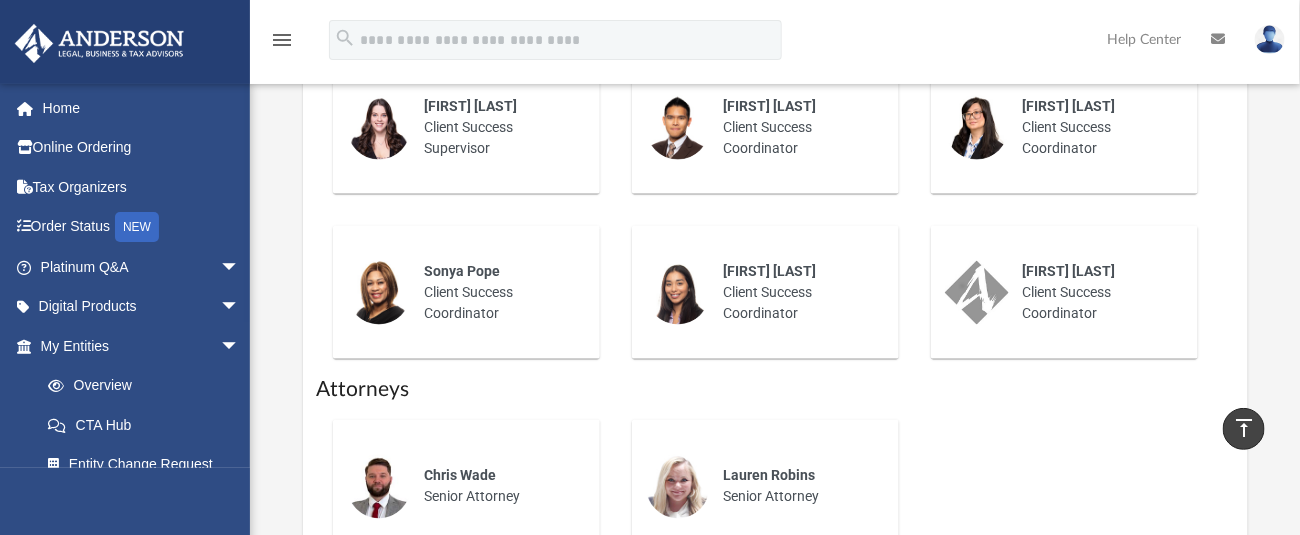 click on "[FIRST] [LAST]" at bounding box center (770, 271) 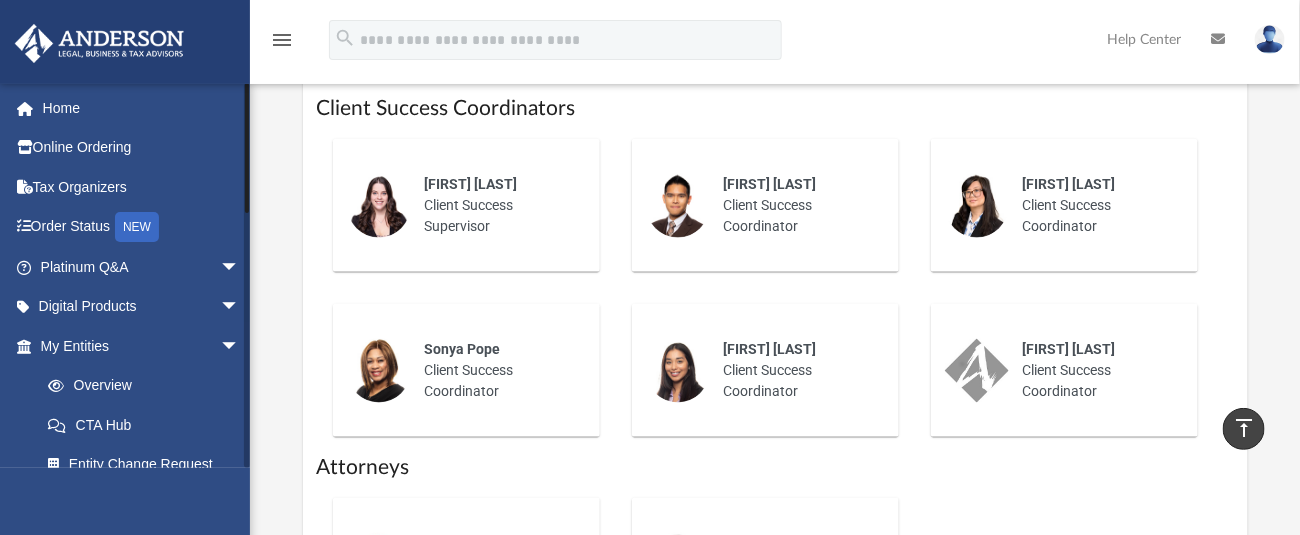scroll, scrollTop: 800, scrollLeft: 0, axis: vertical 